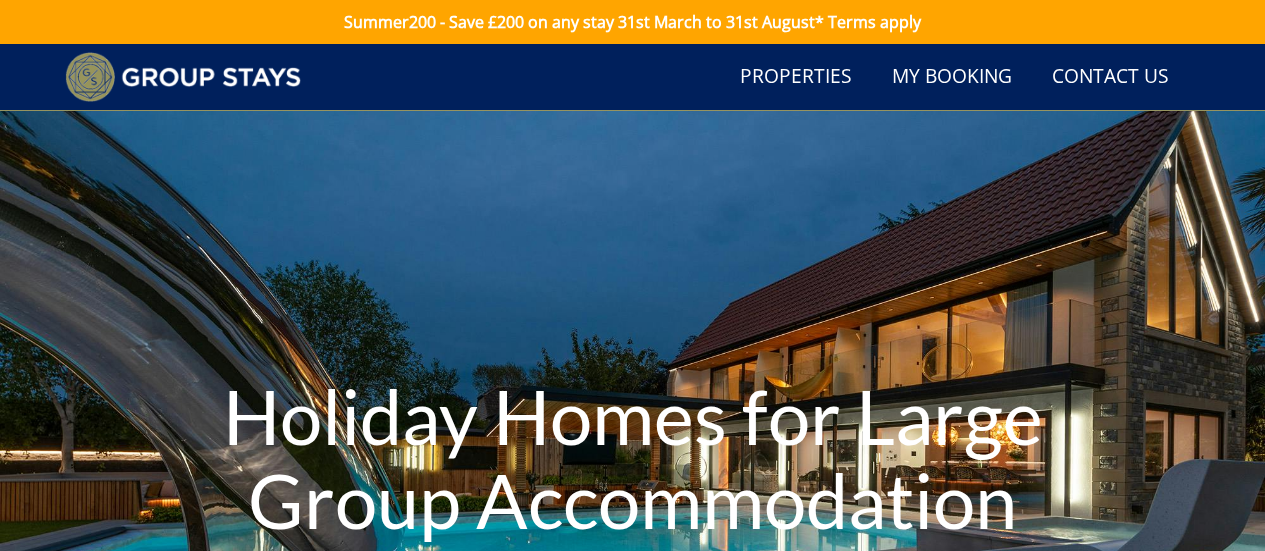 scroll, scrollTop: 193, scrollLeft: 0, axis: vertical 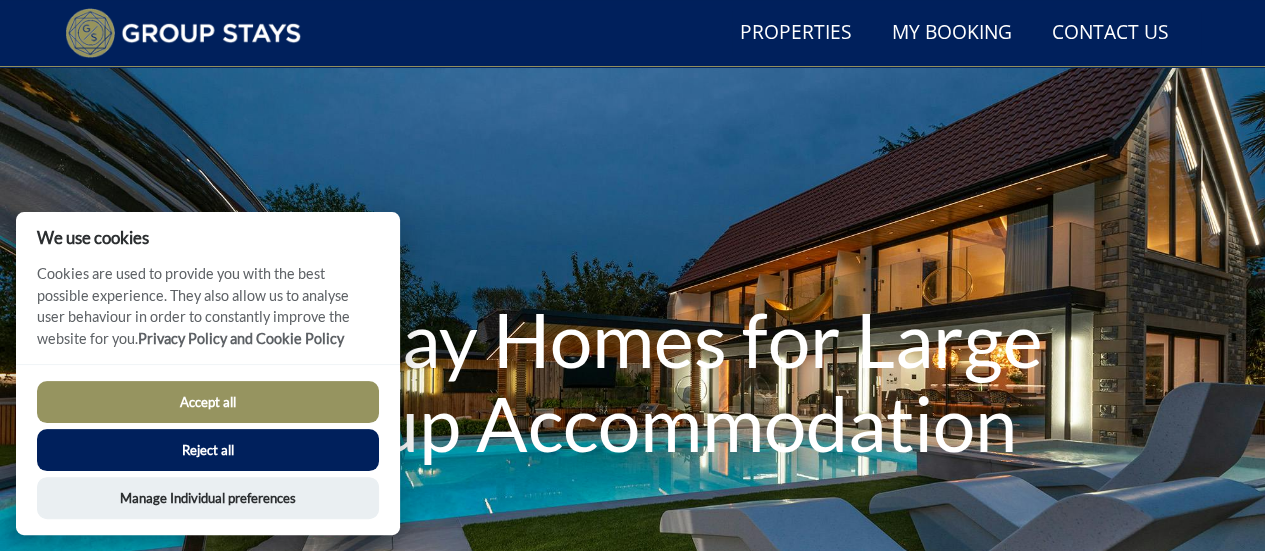 click on "Accept all" at bounding box center [208, 402] 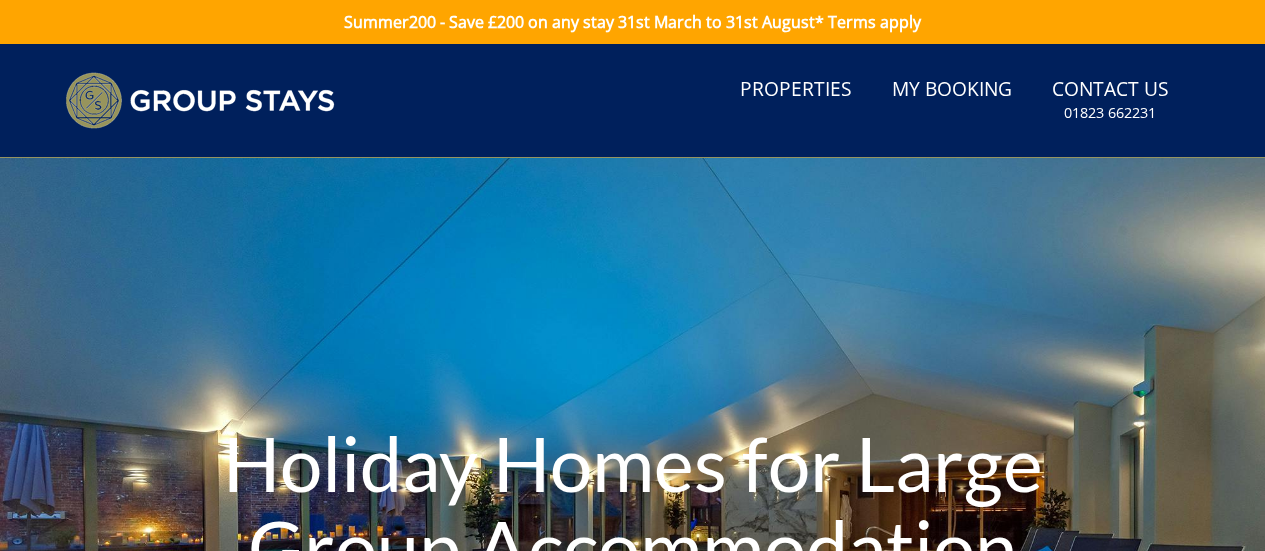scroll, scrollTop: 124, scrollLeft: 0, axis: vertical 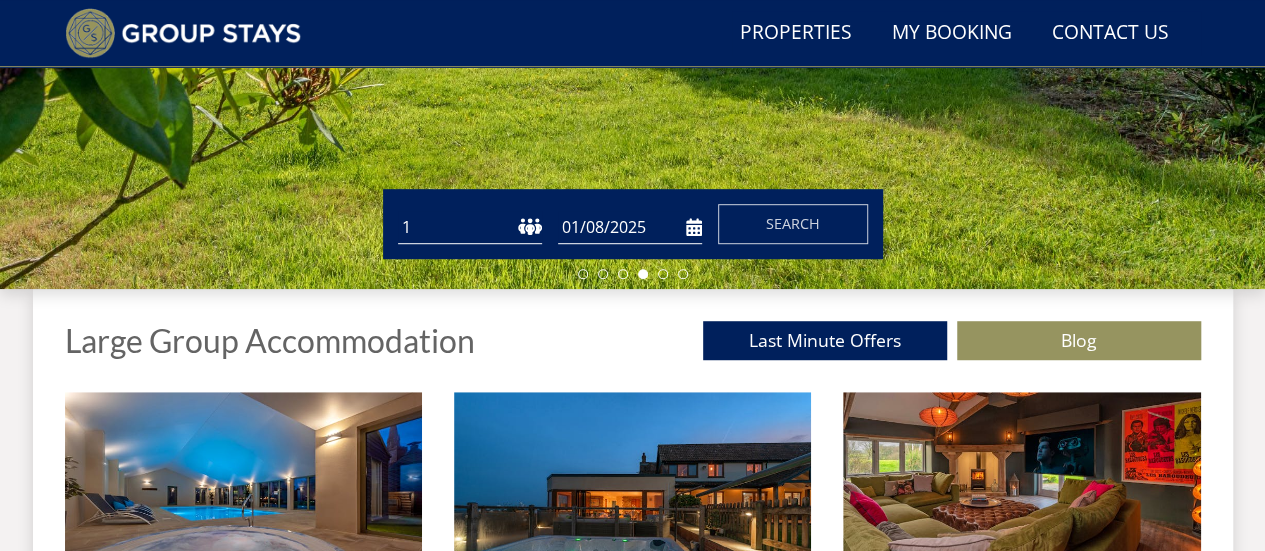 click on "1
2
3
4
5
6
7
8
9
10
11
12
13
14
15
16
17
18
19
20
21
22
23
24
25
26
27
28
29
30
31
32
33
34
35
36
37
38
39
40
41
42
43
44
45
46
47
48
49
50" at bounding box center (470, 227) 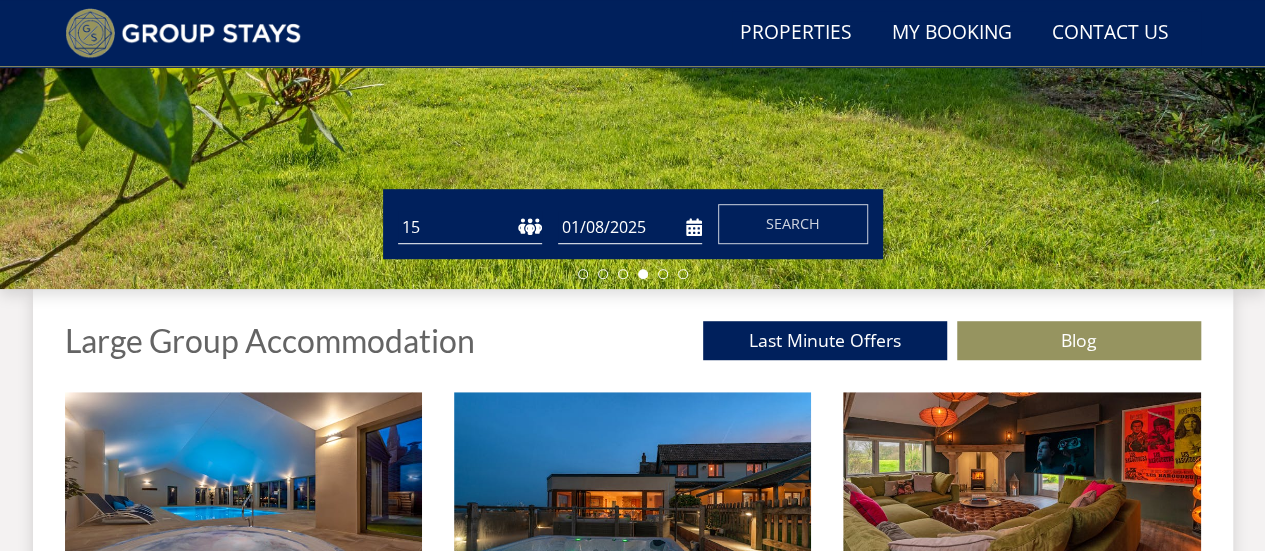 click on "1
2
3
4
5
6
7
8
9
10
11
12
13
14
15
16
17
18
19
20
21
22
23
24
25
26
27
28
29
30
31
32
33
34
35
36
37
38
39
40
41
42
43
44
45
46
47
48
49
50" at bounding box center [470, 227] 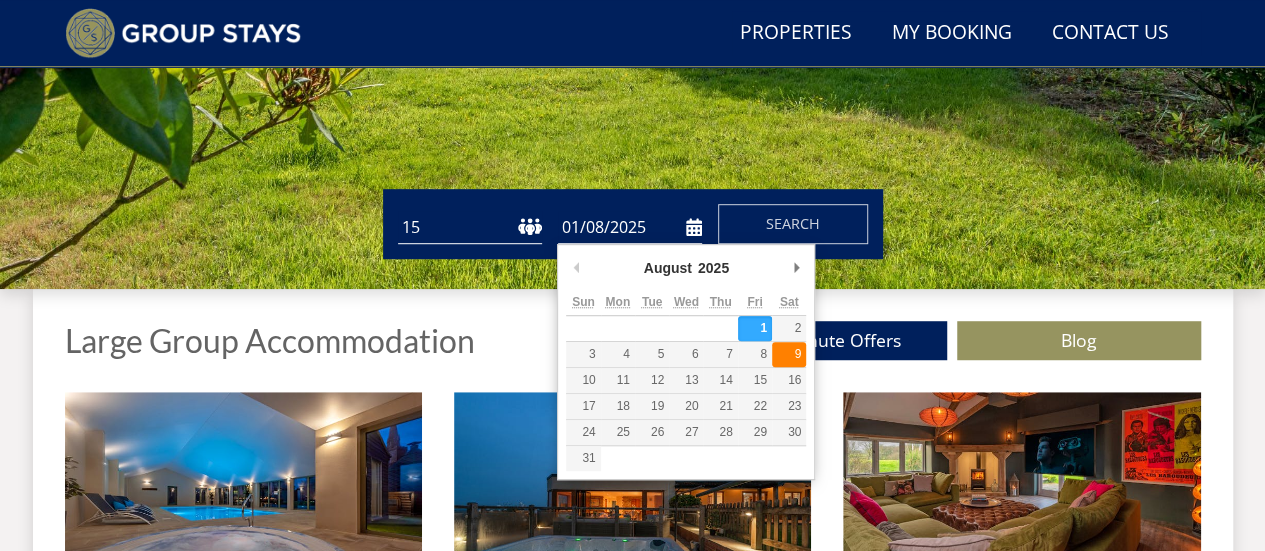 type on "09/08/2025" 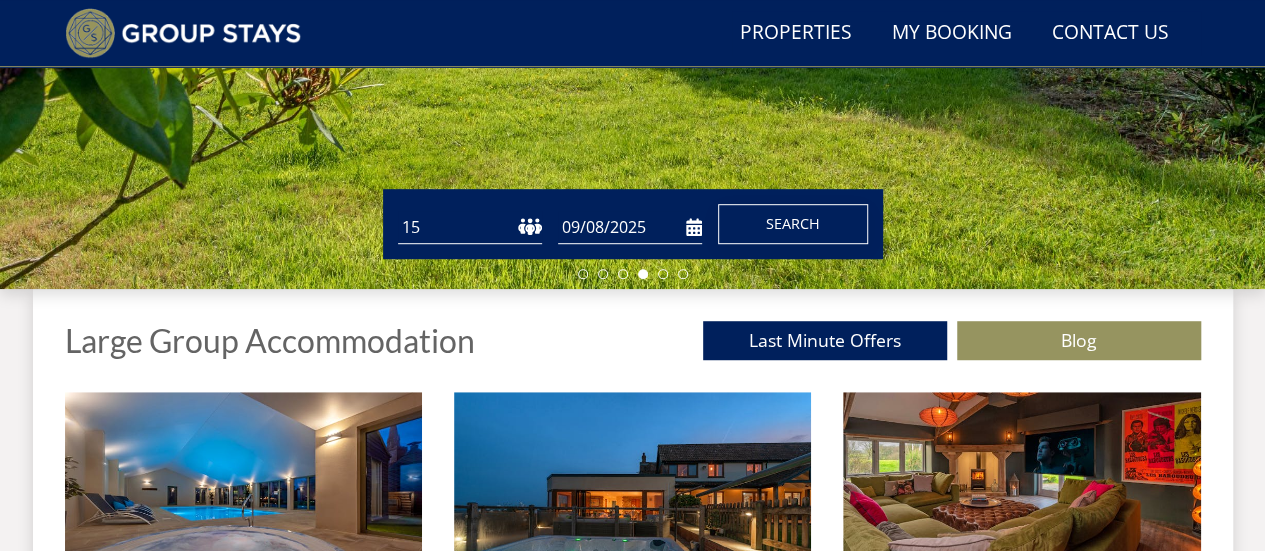 click on "Search" at bounding box center [793, 224] 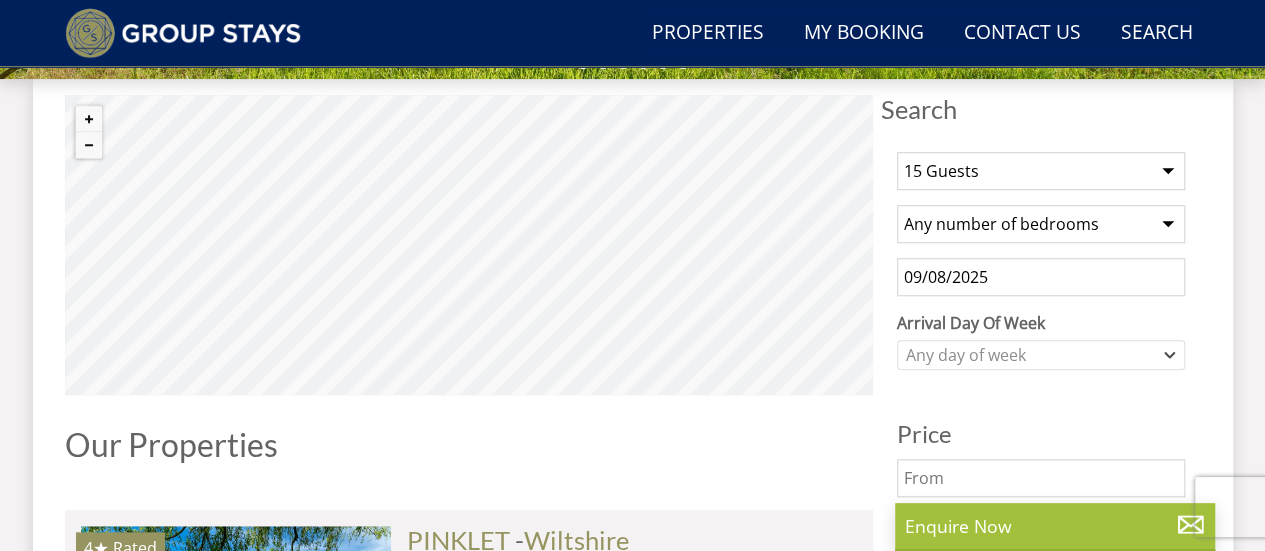 scroll, scrollTop: 739, scrollLeft: 0, axis: vertical 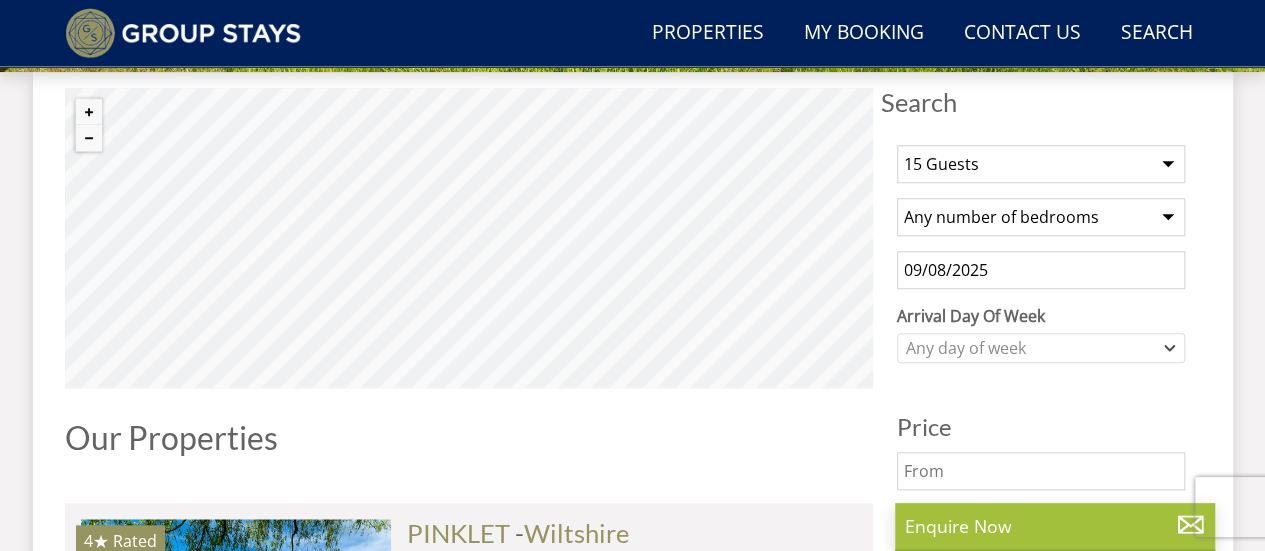 click on "© MapTiler   © OpenStreetMap contributors
Properties
Our Properties
4★
Rated
PINKLET
Check Availability" at bounding box center [469, 2001] 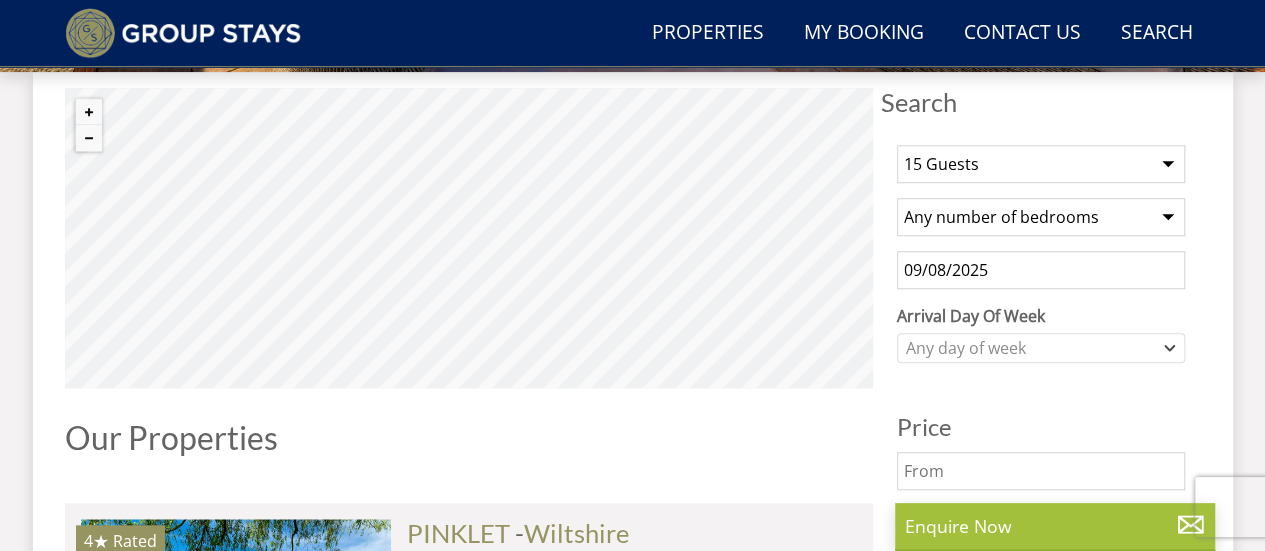 click on "© MapTiler   © OpenStreetMap contributors
Properties
Our Properties
4★
Rated
PINKLET
Check Availability" at bounding box center (469, 2001) 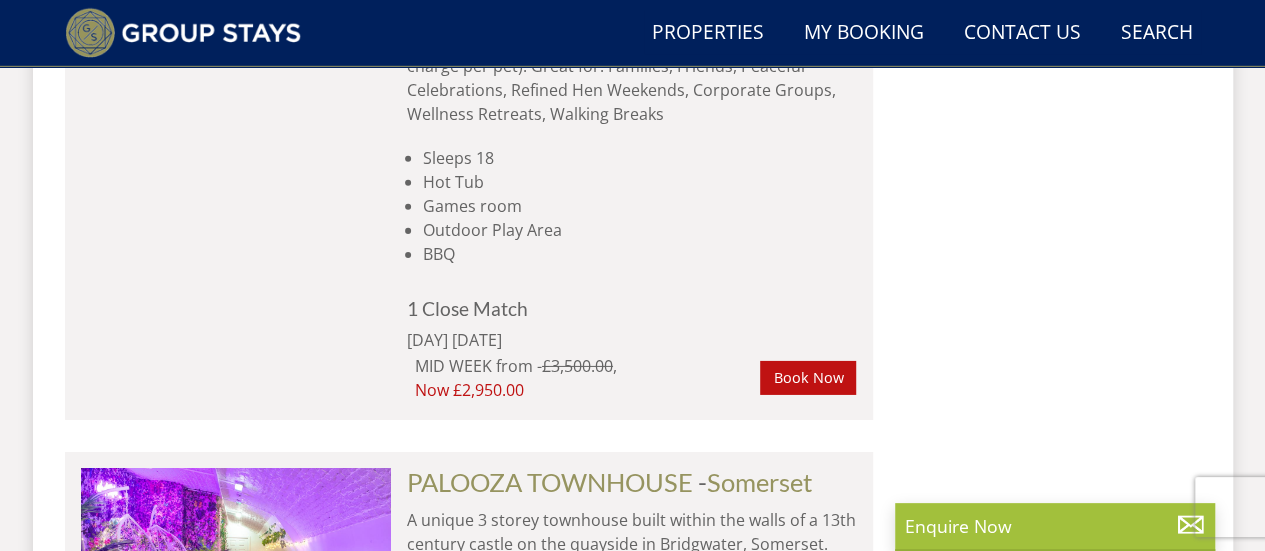 scroll, scrollTop: 3087, scrollLeft: 0, axis: vertical 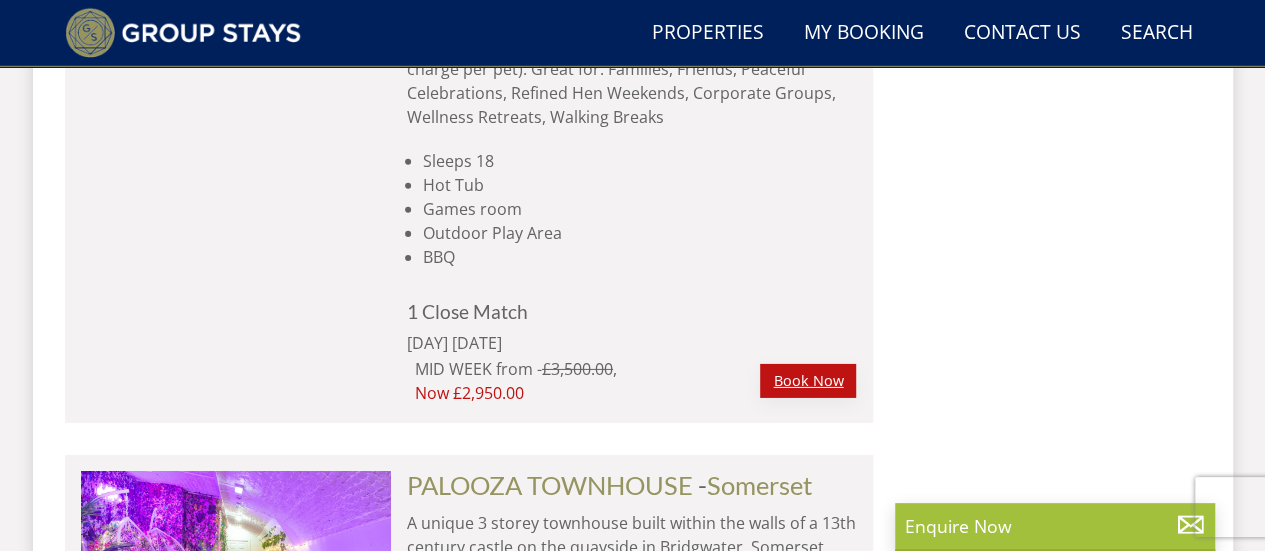 click on "Book Now" at bounding box center (808, 381) 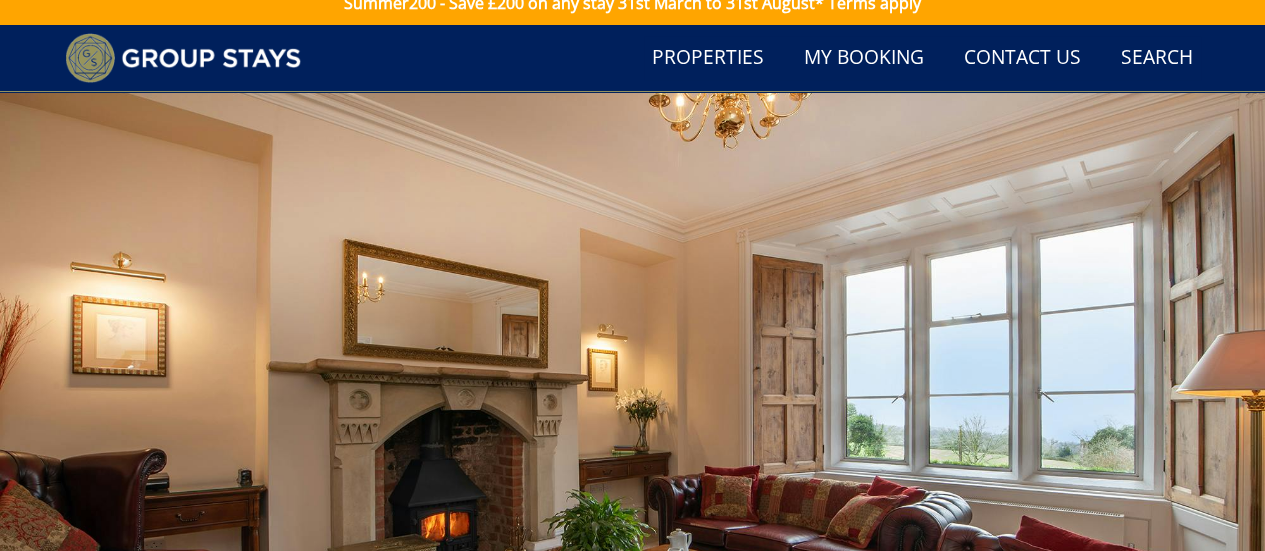 scroll, scrollTop: 0, scrollLeft: 0, axis: both 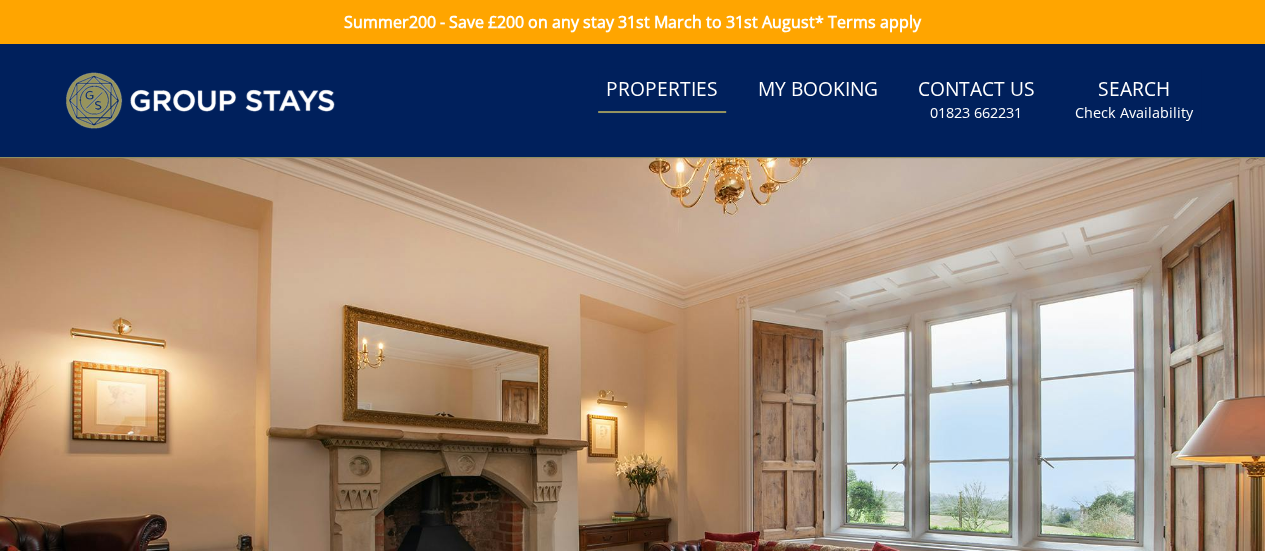 click on "Properties" at bounding box center [662, 90] 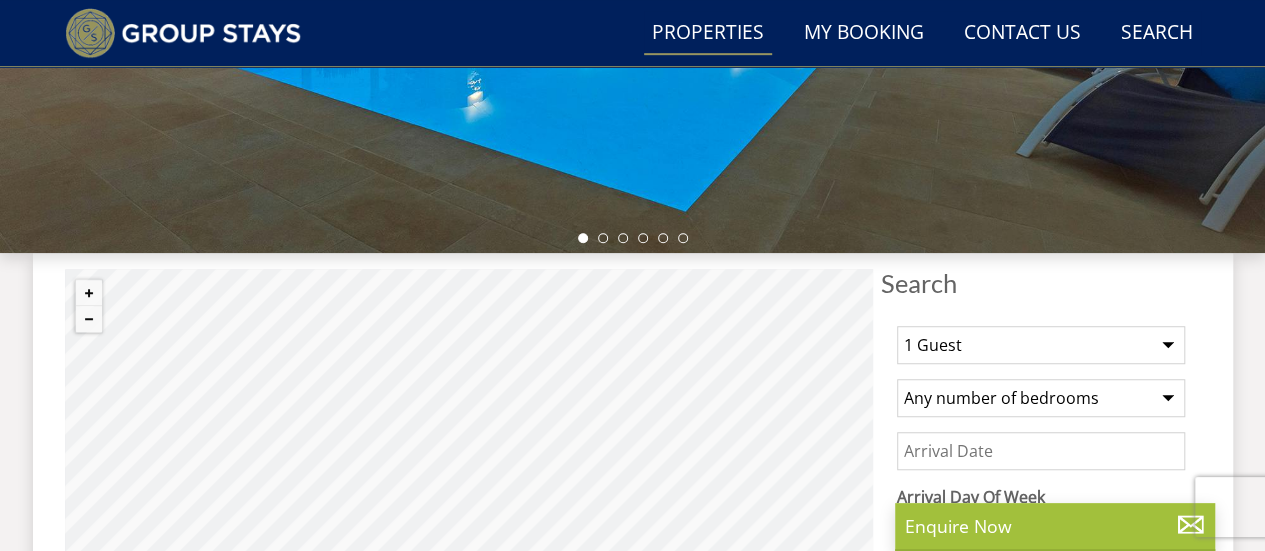 scroll, scrollTop: 560, scrollLeft: 0, axis: vertical 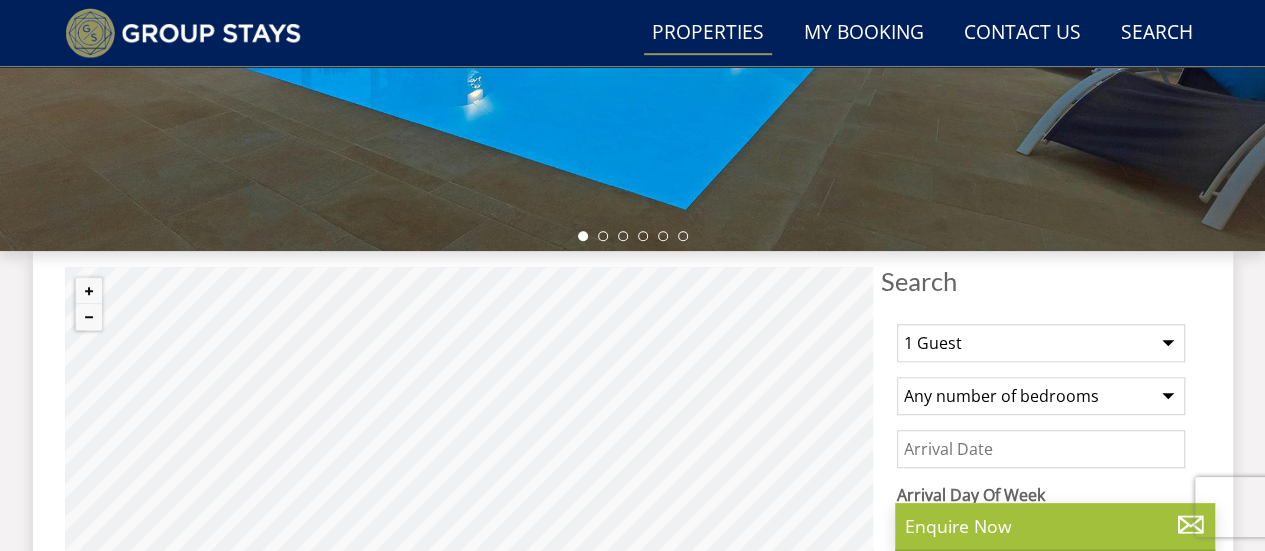 click on "Summer200 - Save £200 on any stay 31st March to 31st August* Terms apply
Search
Menu
Properties
My Booking
Contact Us  [PHONE]
Search  Check Availability
Guests
1
2
3
4
5
6
7
8
9
10
11
12
13
14
15
16
17
18
19
20
21
22
23
24
25
26
27
28
29
30
31
32
33
34
35
36
37
38
39
40
41
42
43
44
45
46
47
48
49
50
Date
01/[MONTH]/[YEAR]
Search" at bounding box center (632, 4274) 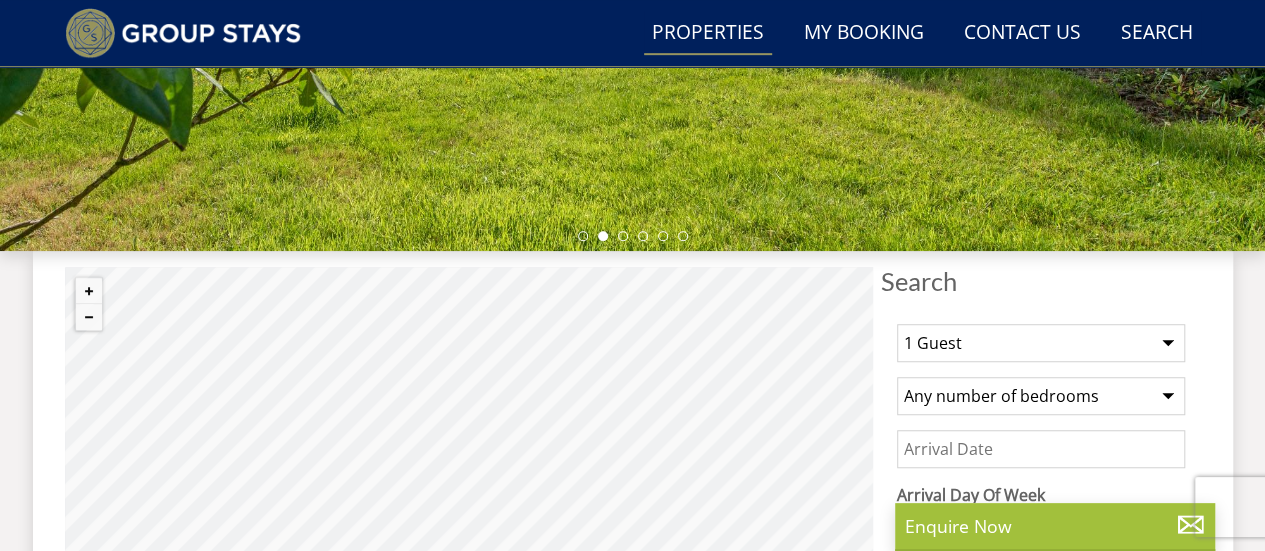 click on "Any number of bedrooms
4 Bedrooms
5 Bedrooms
6 Bedrooms
7 Bedrooms
8 Bedrooms
9 Bedrooms
10 Bedrooms
11 Bedrooms
12 Bedrooms
13 Bedrooms
14 Bedrooms
15 Bedrooms
16 Bedrooms" at bounding box center [1041, 396] 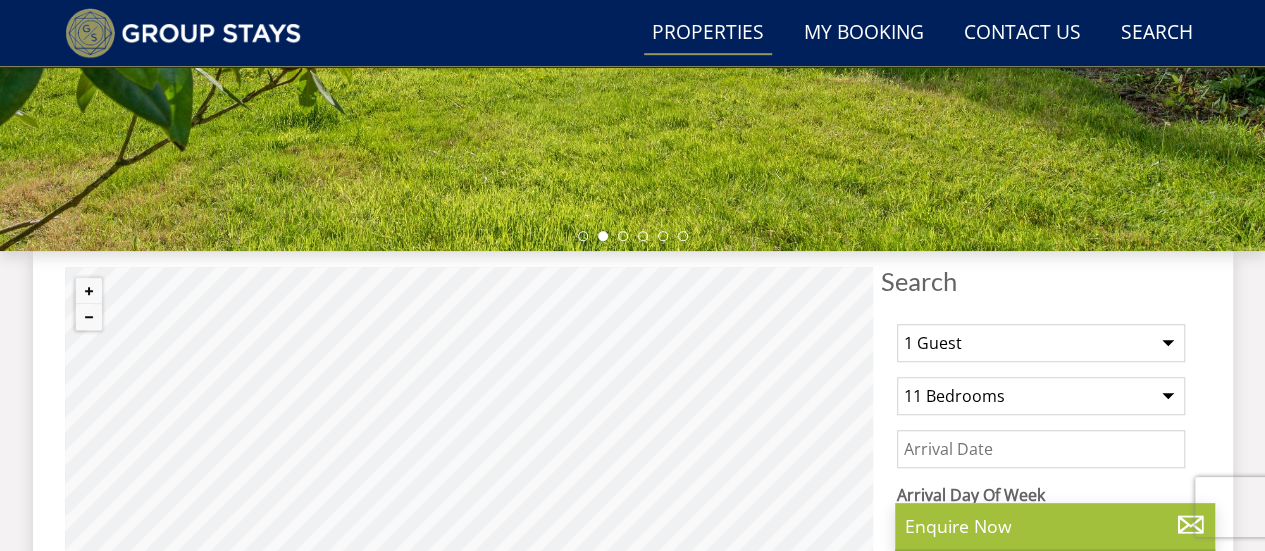 click on "Any number of bedrooms
4 Bedrooms
5 Bedrooms
6 Bedrooms
7 Bedrooms
8 Bedrooms
9 Bedrooms
10 Bedrooms
11 Bedrooms
12 Bedrooms
13 Bedrooms
14 Bedrooms
15 Bedrooms
16 Bedrooms" at bounding box center (1041, 396) 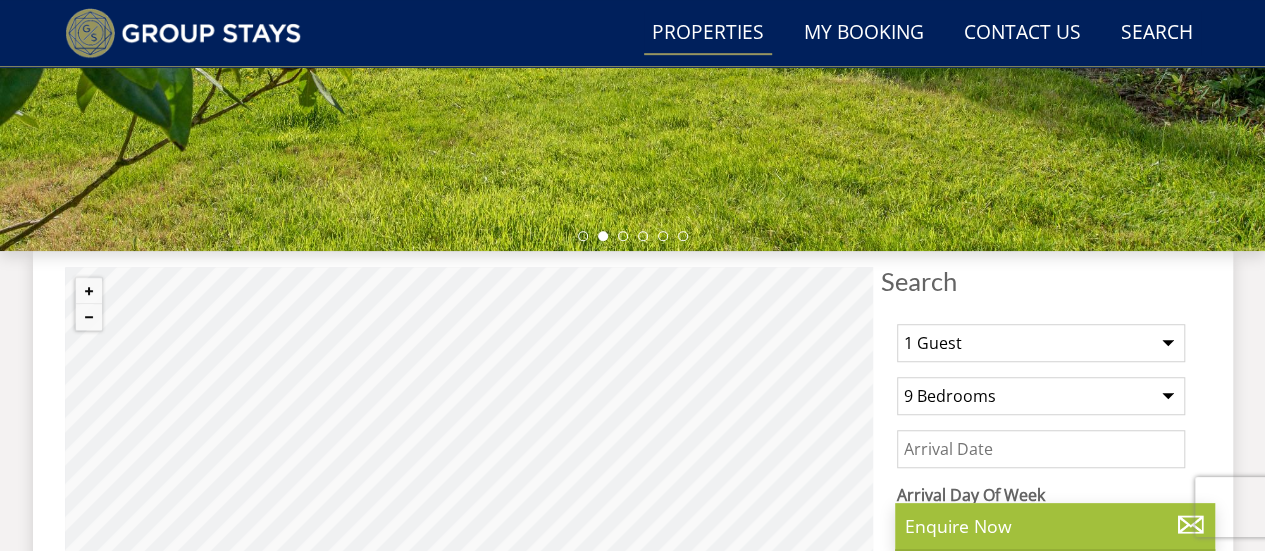 click on "Any number of bedrooms
4 Bedrooms
5 Bedrooms
6 Bedrooms
7 Bedrooms
8 Bedrooms
9 Bedrooms
10 Bedrooms
11 Bedrooms
12 Bedrooms
13 Bedrooms
14 Bedrooms
15 Bedrooms
16 Bedrooms" at bounding box center [1041, 396] 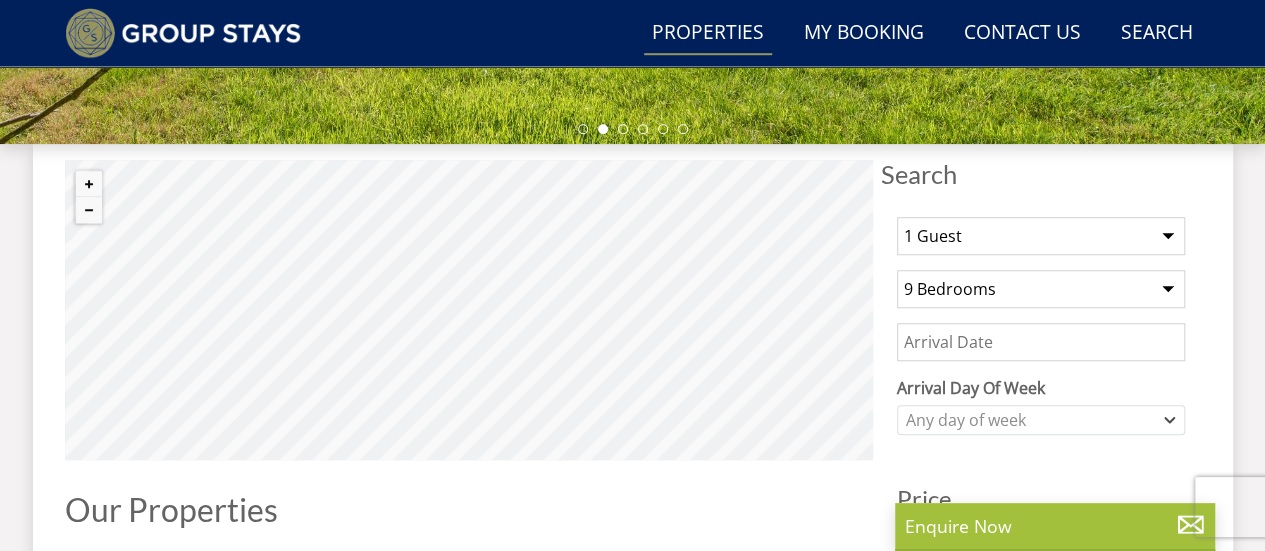 scroll, scrollTop: 670, scrollLeft: 0, axis: vertical 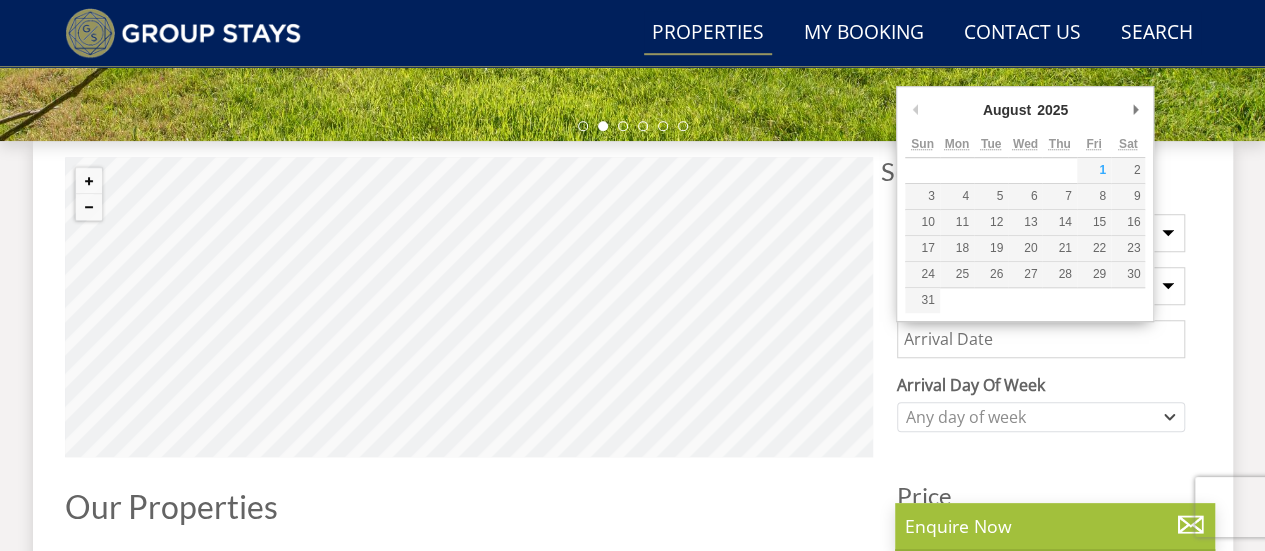 click on "Date" at bounding box center [1041, 339] 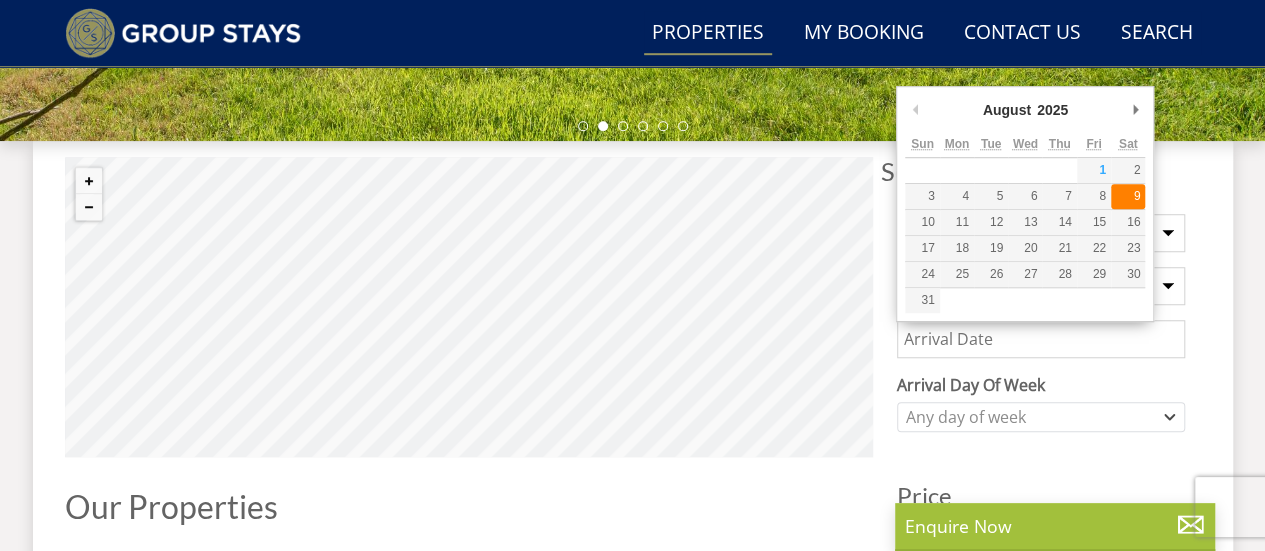 type on "09/08/2025" 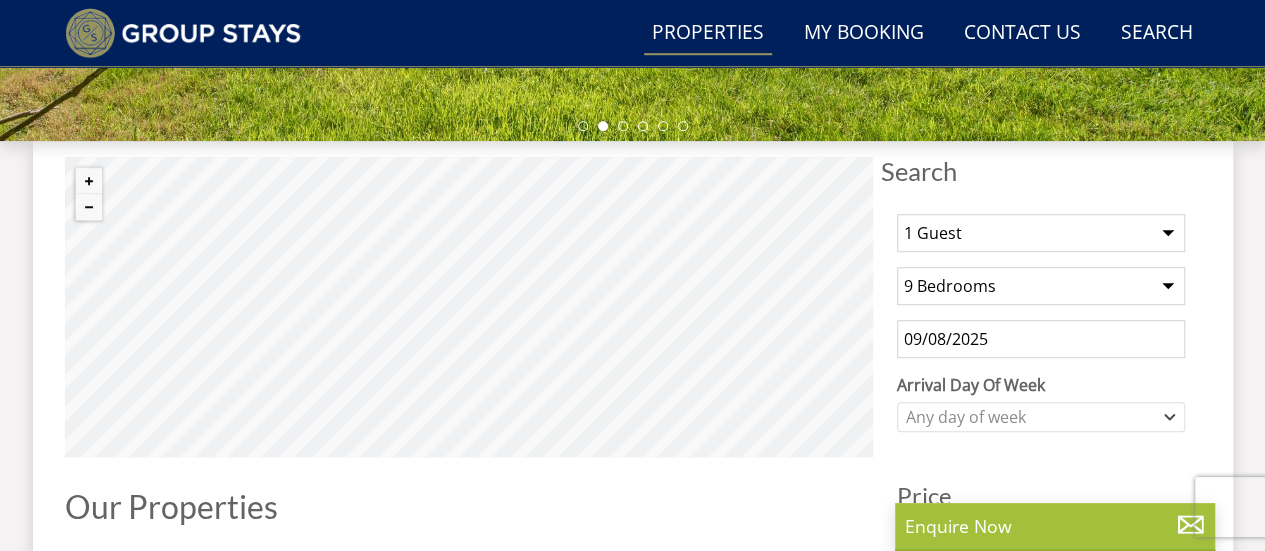 drag, startPoint x: 1020, startPoint y: 399, endPoint x: 1112, endPoint y: 359, distance: 100.31949 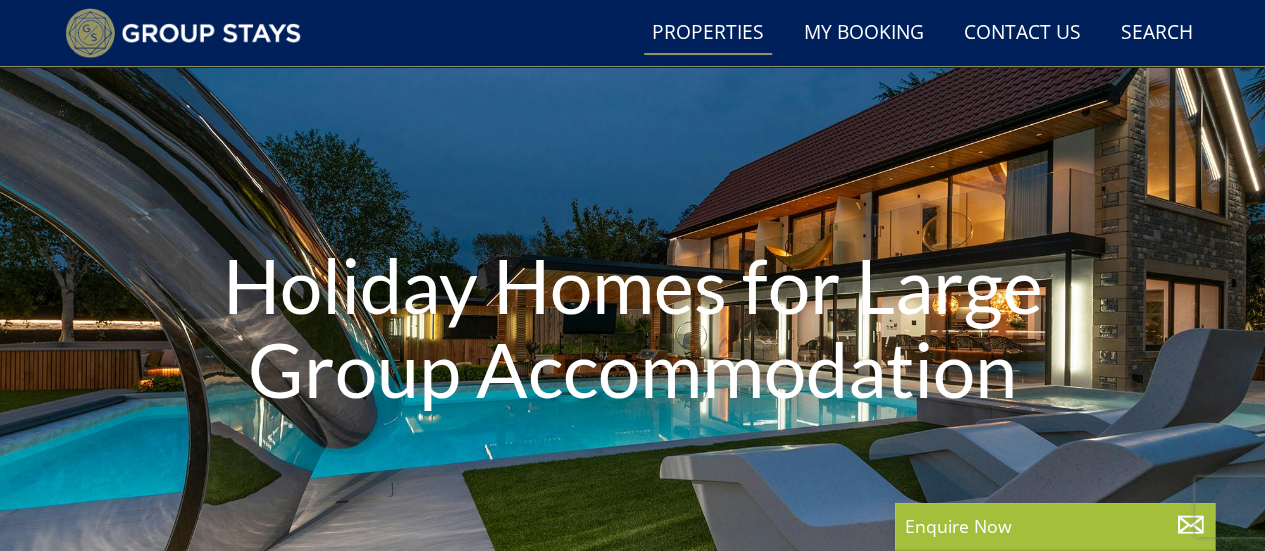 scroll, scrollTop: 133, scrollLeft: 0, axis: vertical 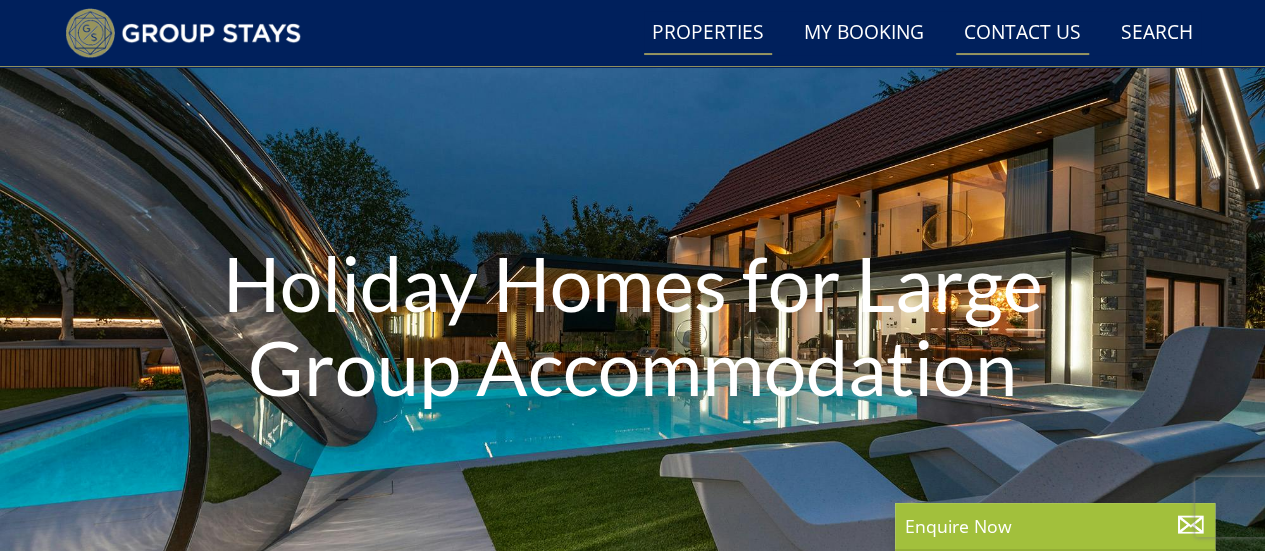 click on "Contact Us  [PHONE]" at bounding box center [1022, 33] 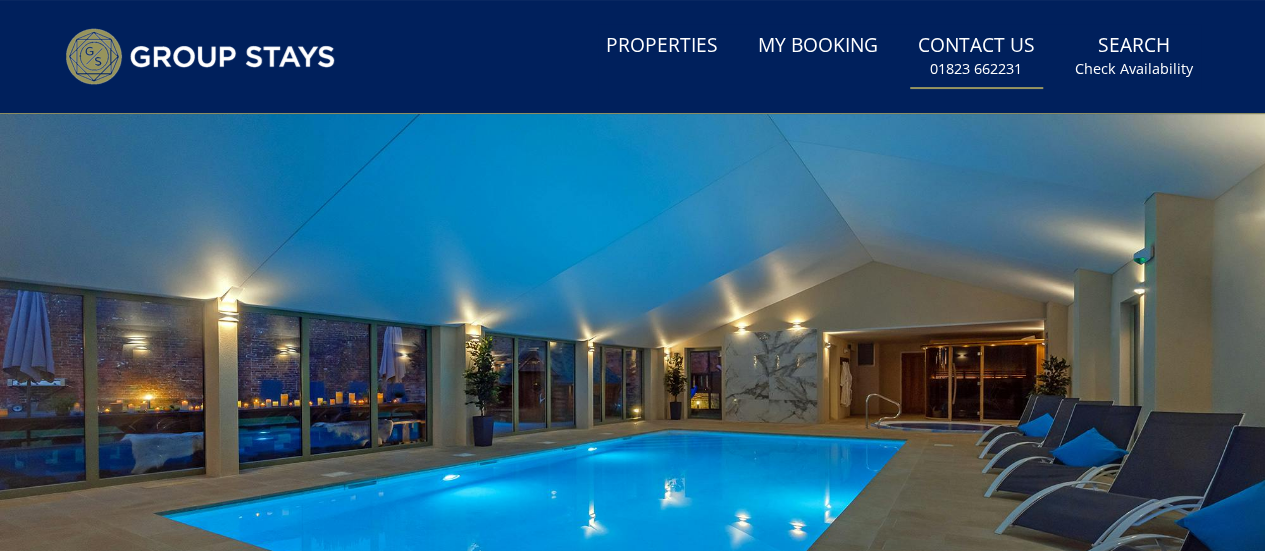 scroll, scrollTop: 0, scrollLeft: 0, axis: both 